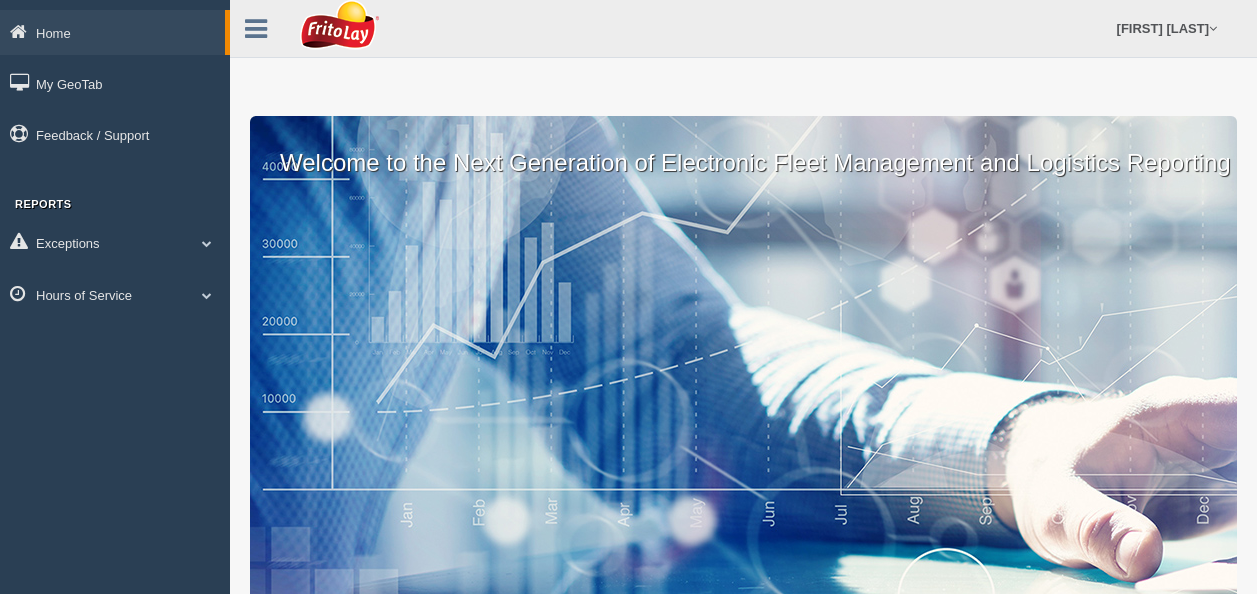 scroll, scrollTop: 0, scrollLeft: 0, axis: both 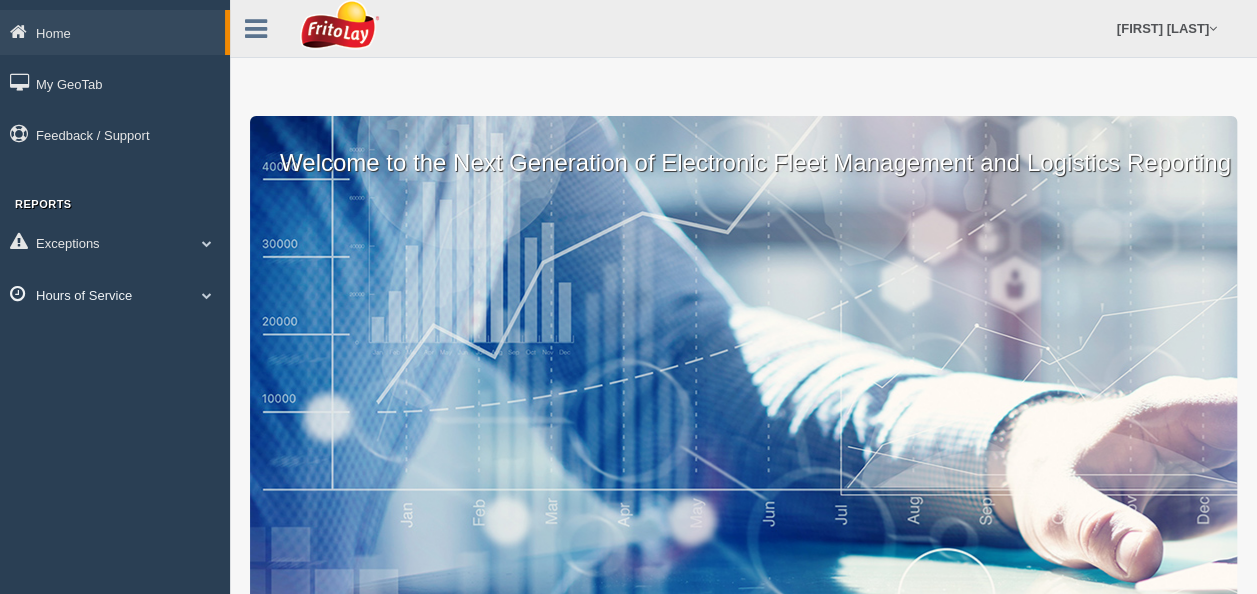 click on "Hours of Service" at bounding box center (115, 294) 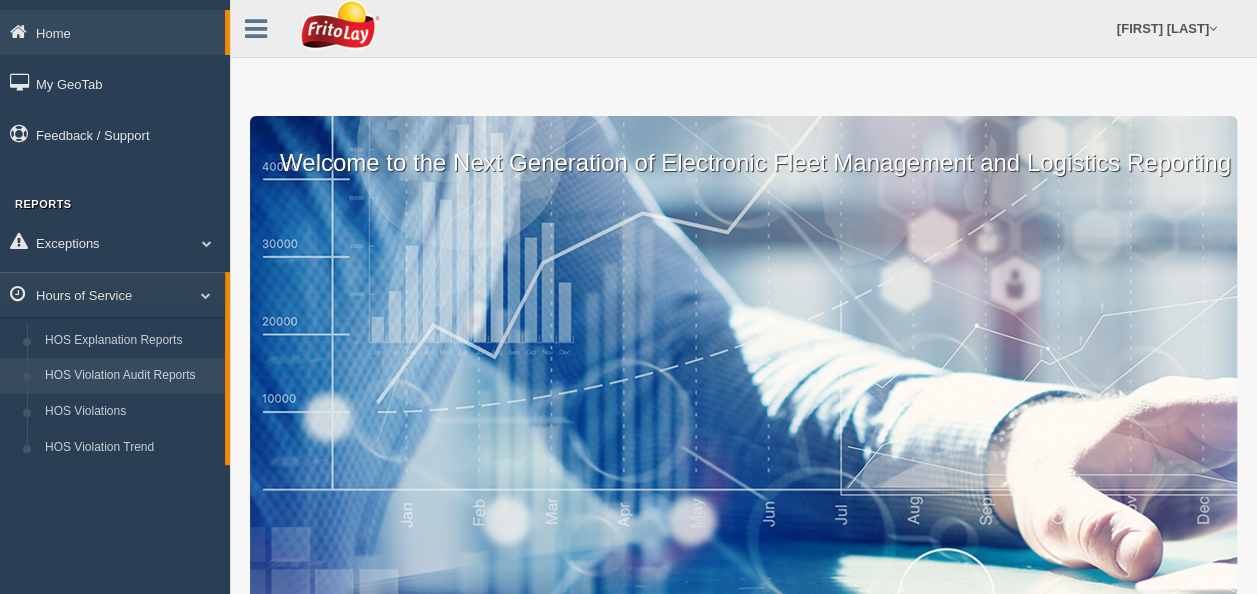 click on "HOS Violation Audit Reports" at bounding box center (130, 376) 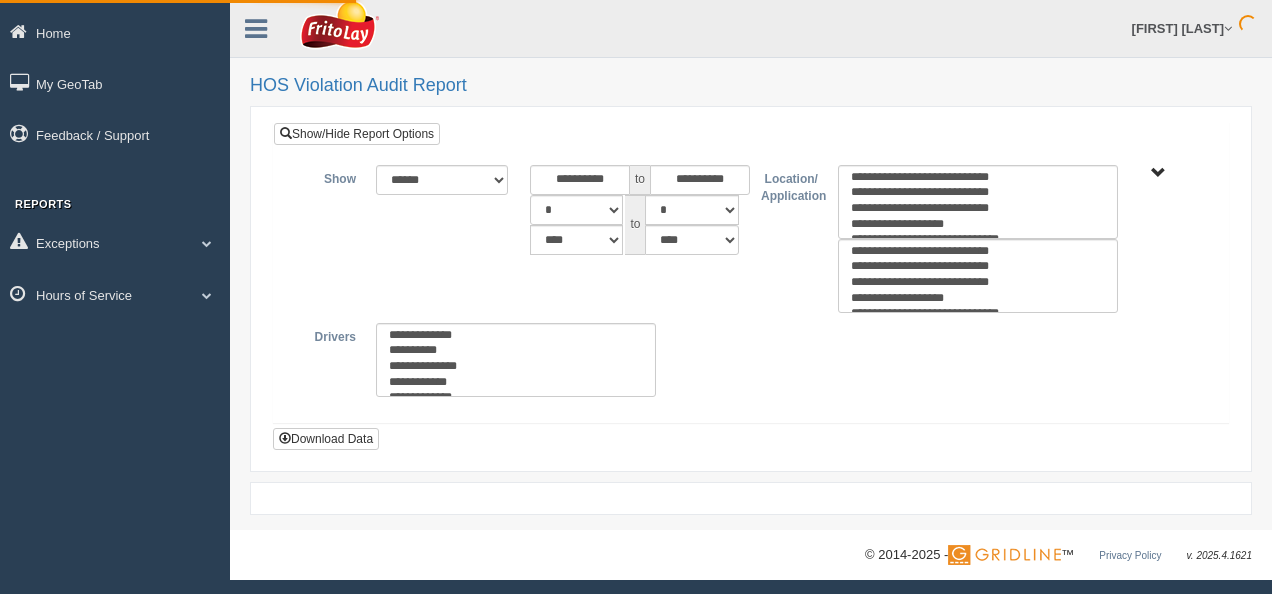 scroll, scrollTop: 0, scrollLeft: 0, axis: both 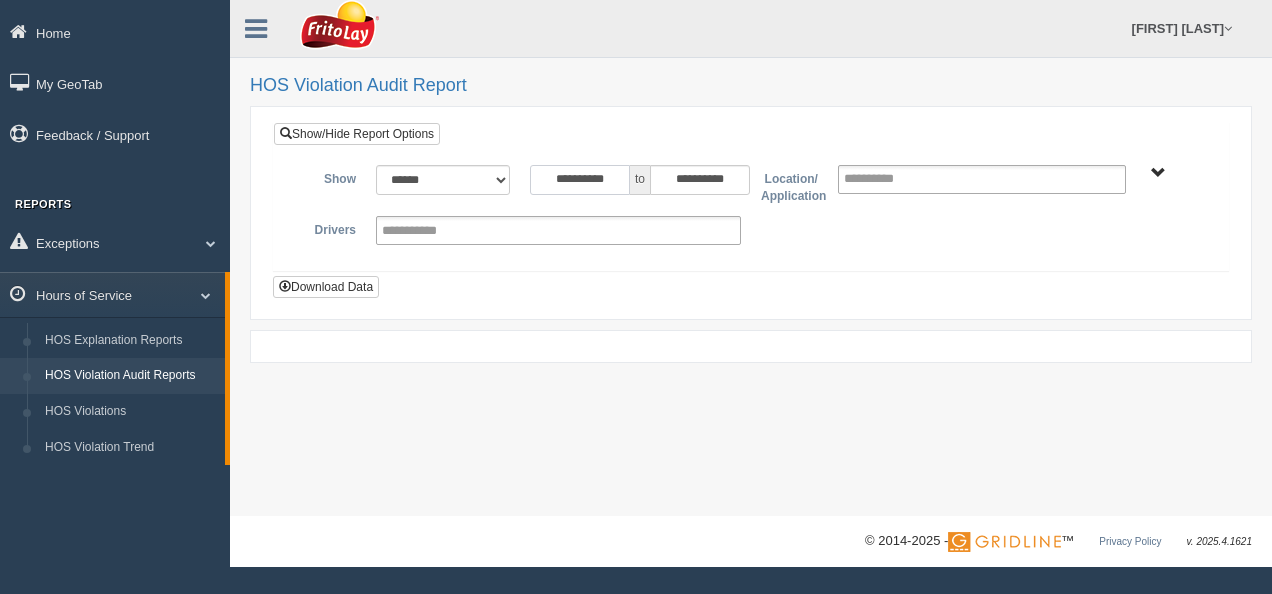 click on "**********" at bounding box center (580, 180) 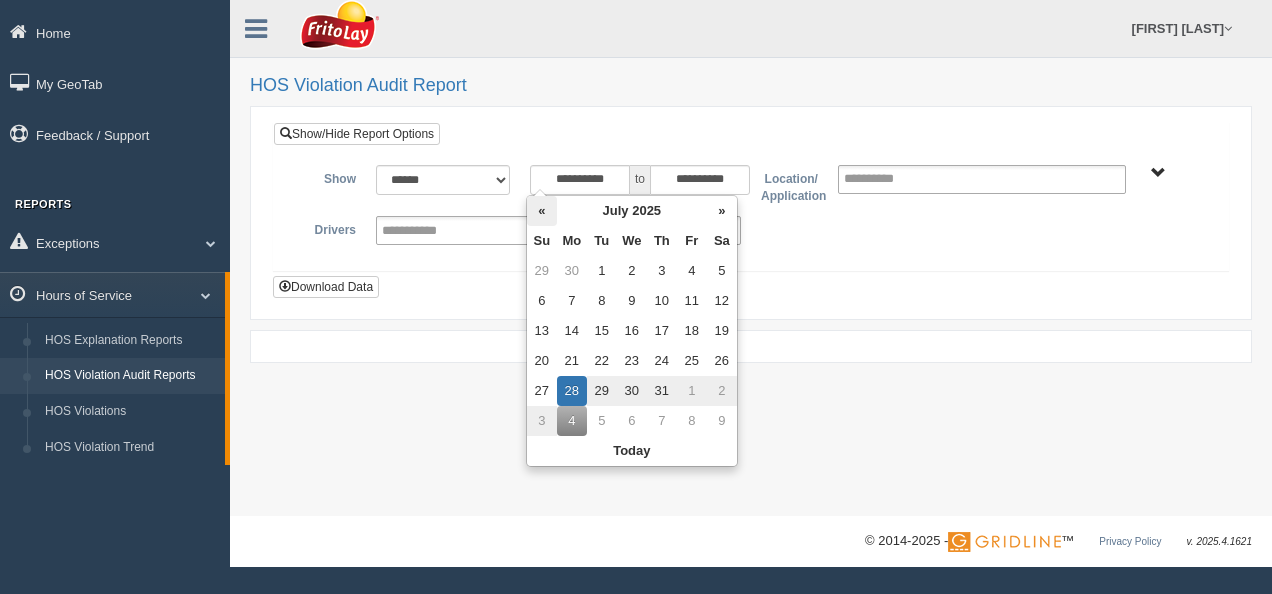click on "«" at bounding box center [542, 211] 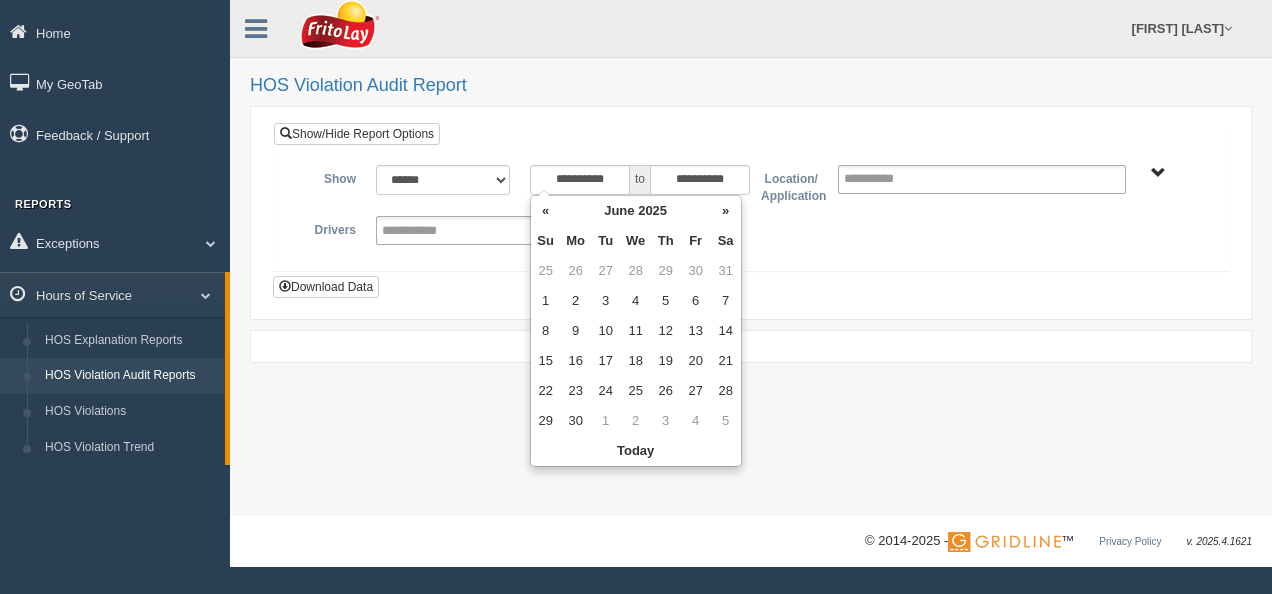 click on "«" at bounding box center [546, 211] 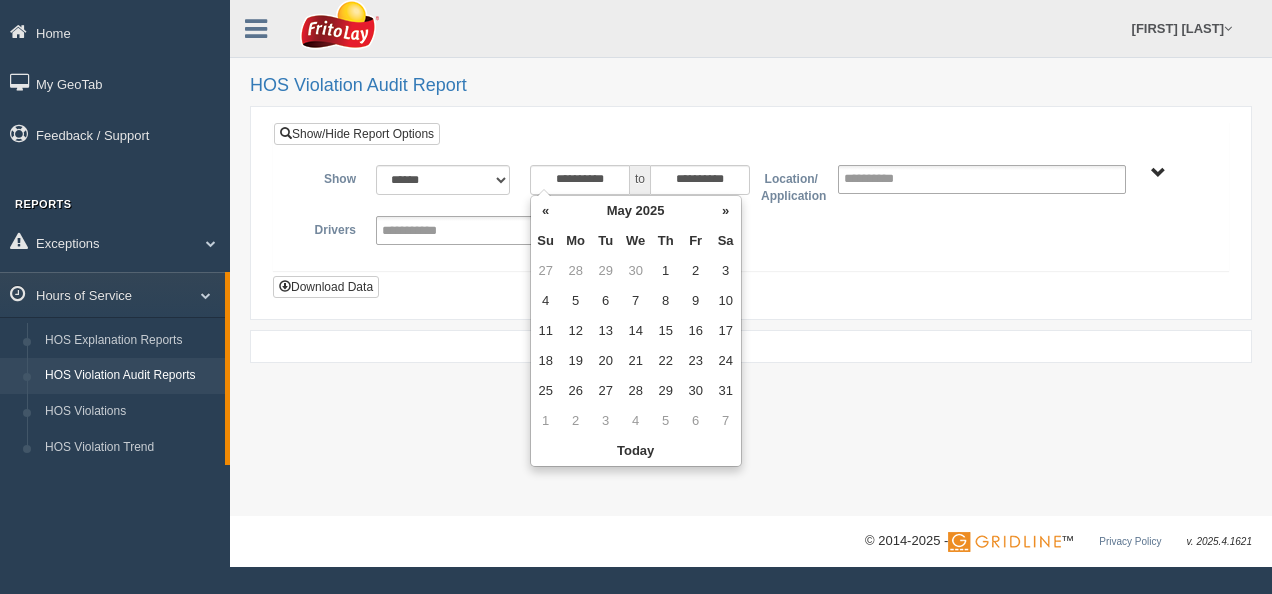 click on "«" at bounding box center (546, 211) 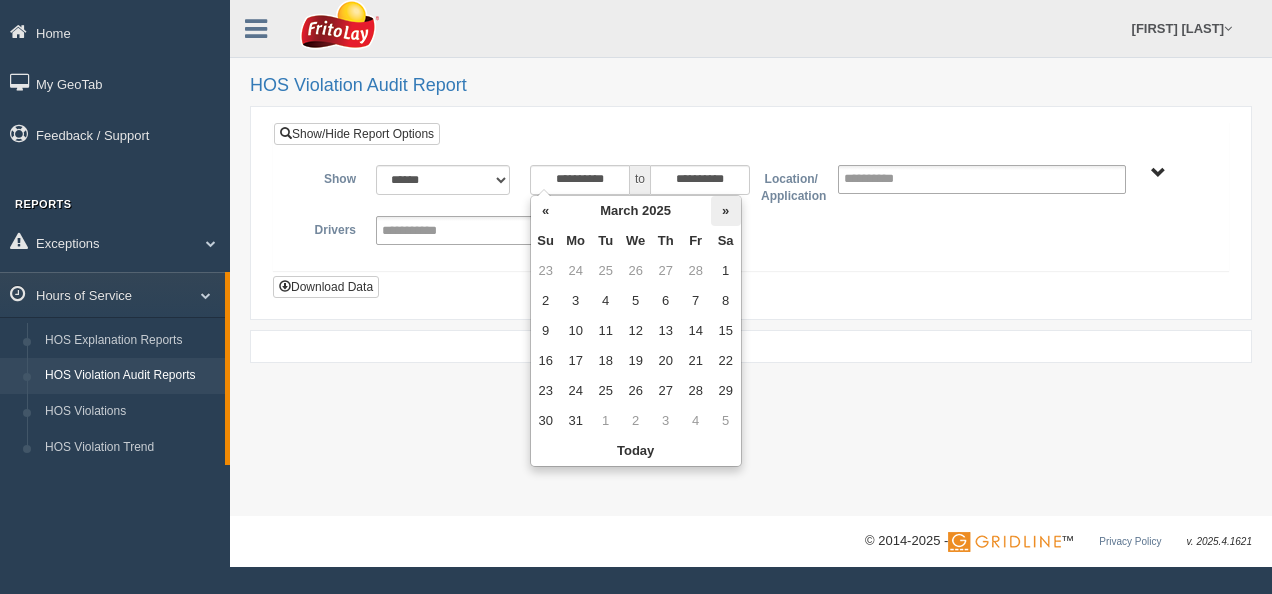 click on "»" at bounding box center (726, 211) 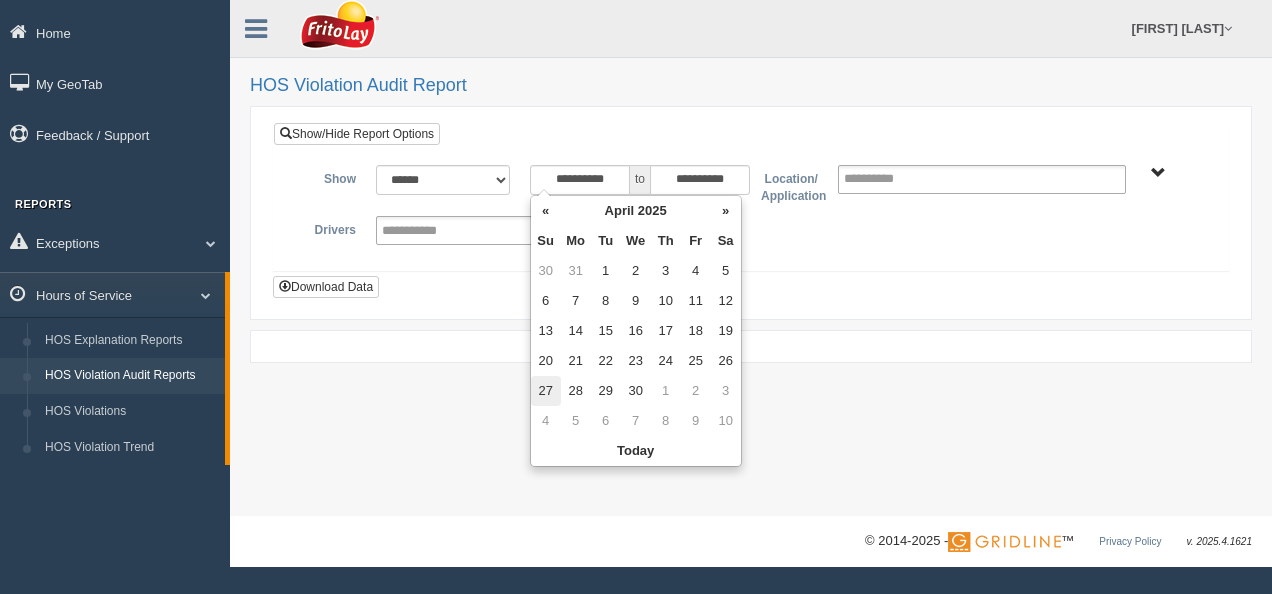 click on "27" at bounding box center (546, 391) 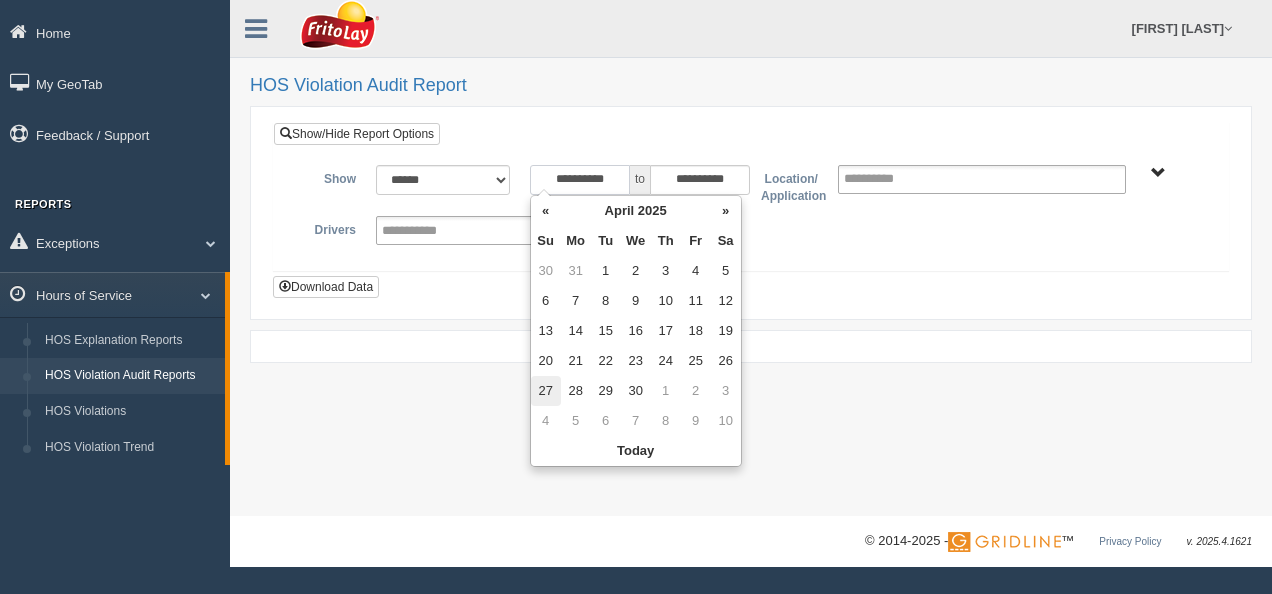type on "**********" 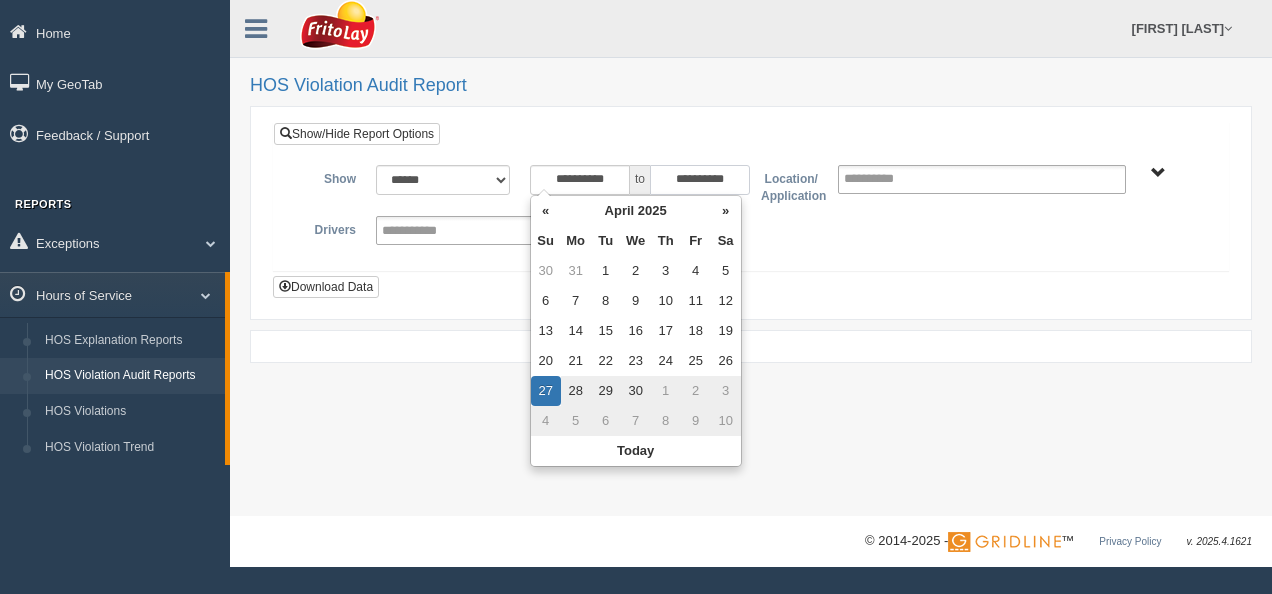 click on "**********" at bounding box center [700, 180] 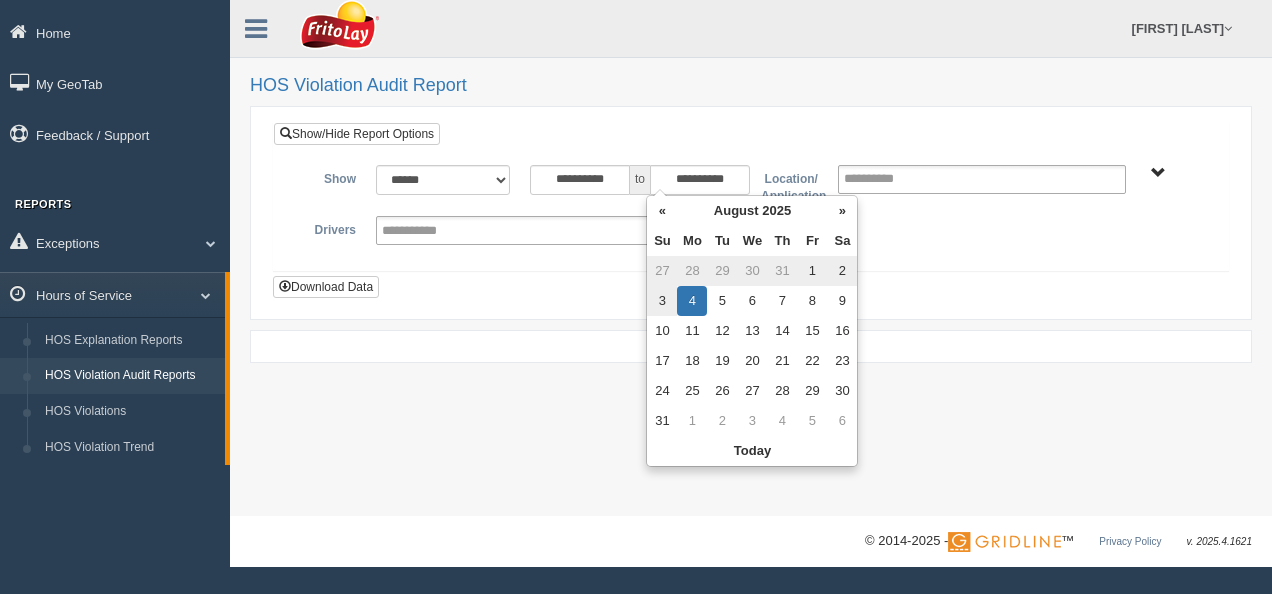 click on "2" at bounding box center (842, 271) 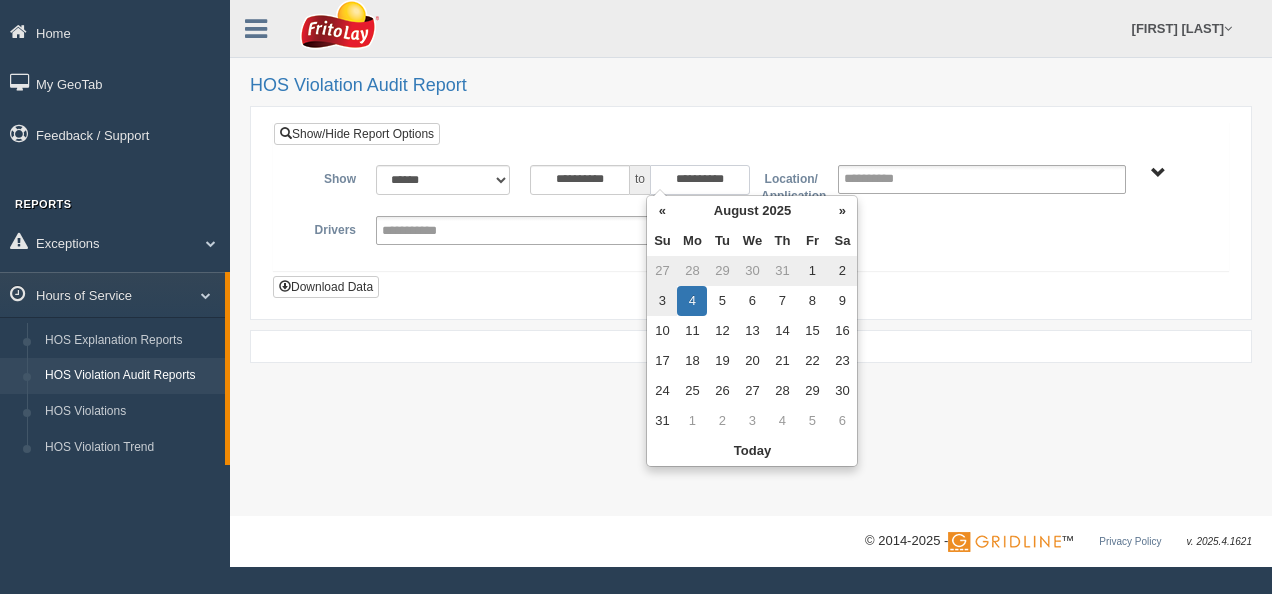 type on "**********" 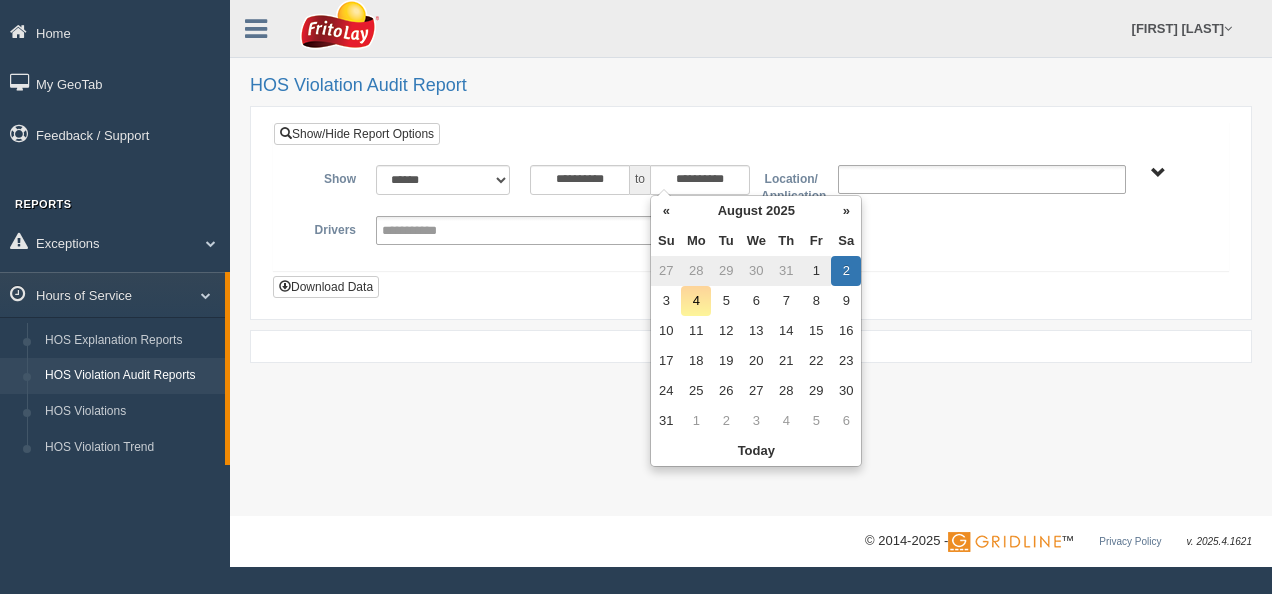 click at bounding box center [887, 179] 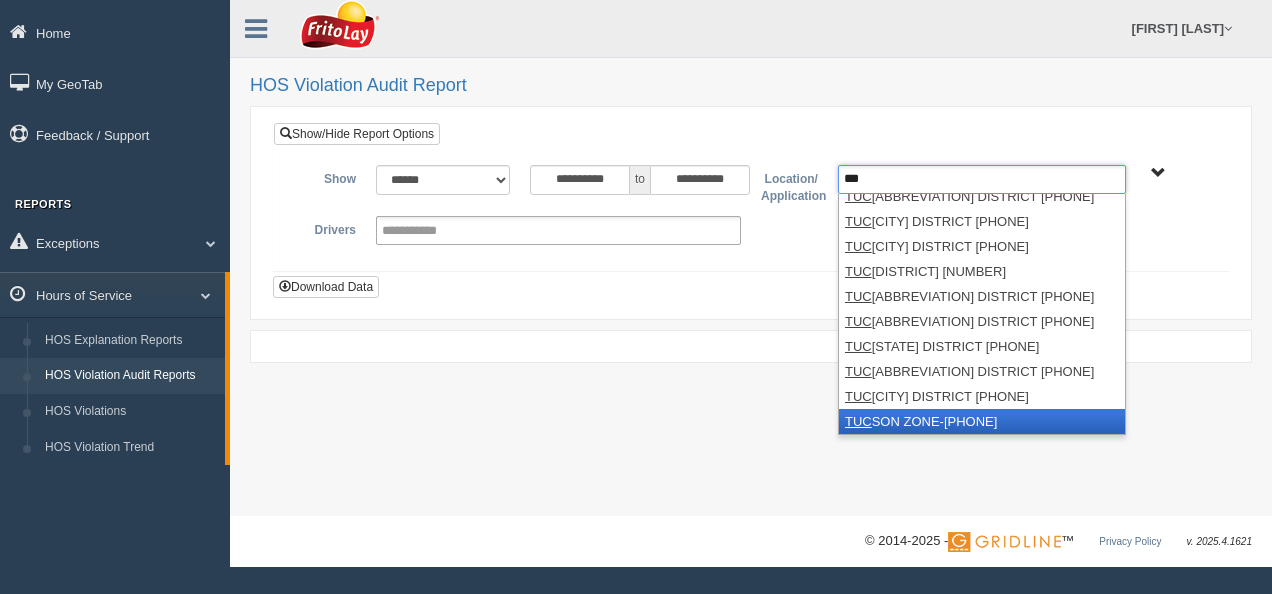 type on "***" 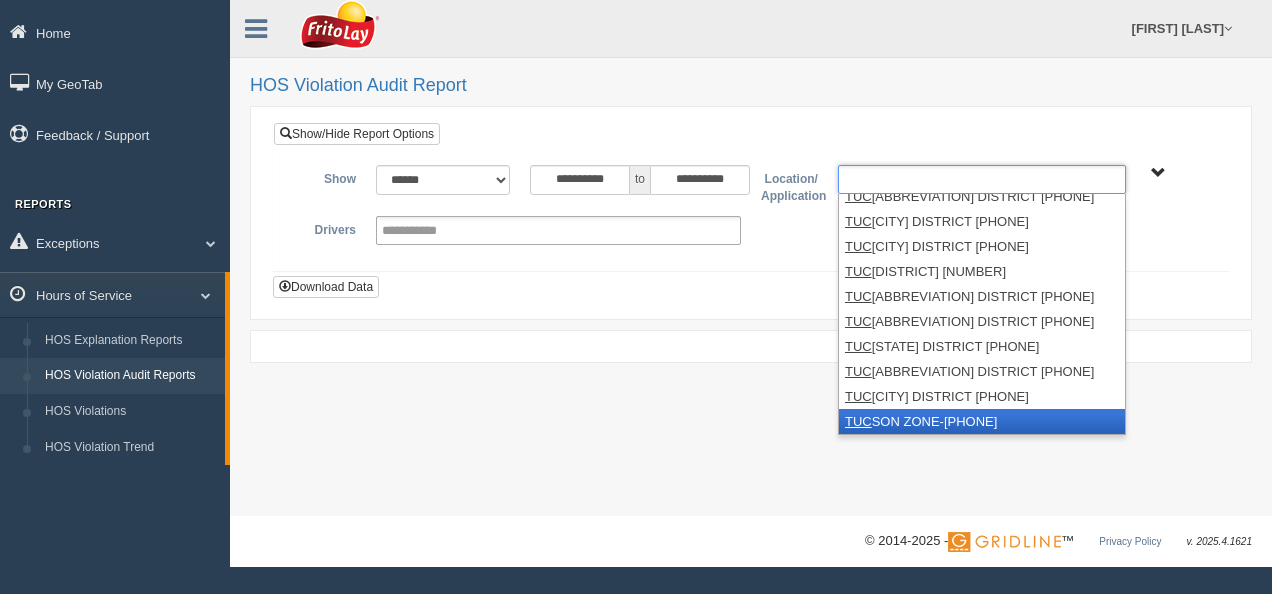 scroll, scrollTop: 110, scrollLeft: 0, axis: vertical 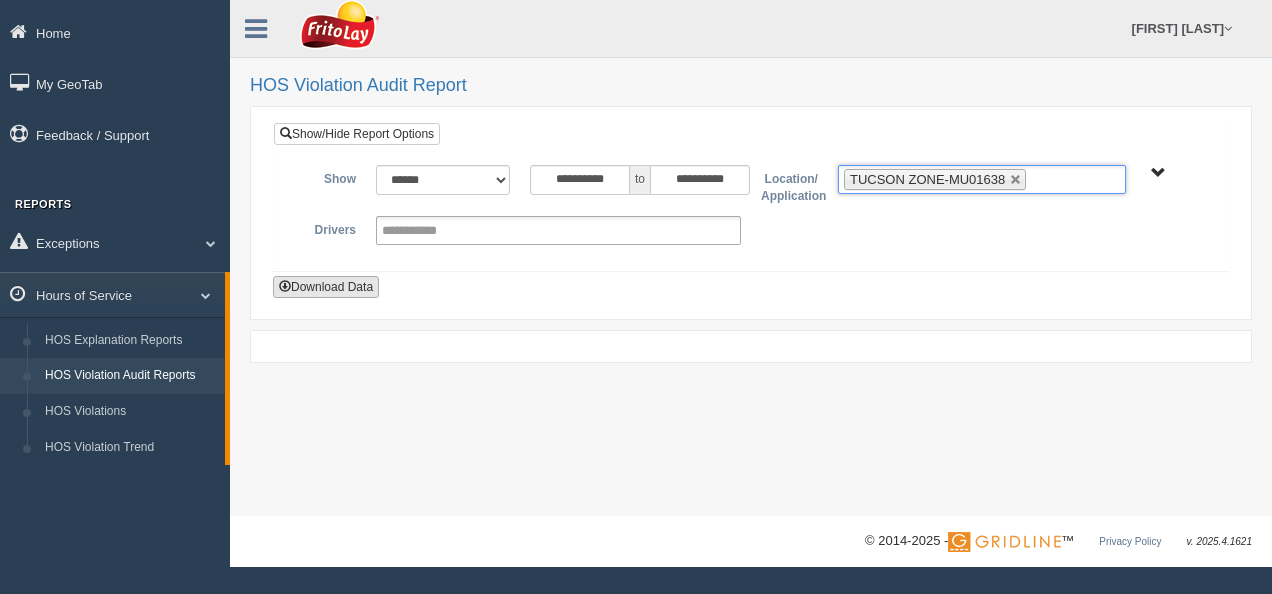 click on "Download Data" at bounding box center (326, 287) 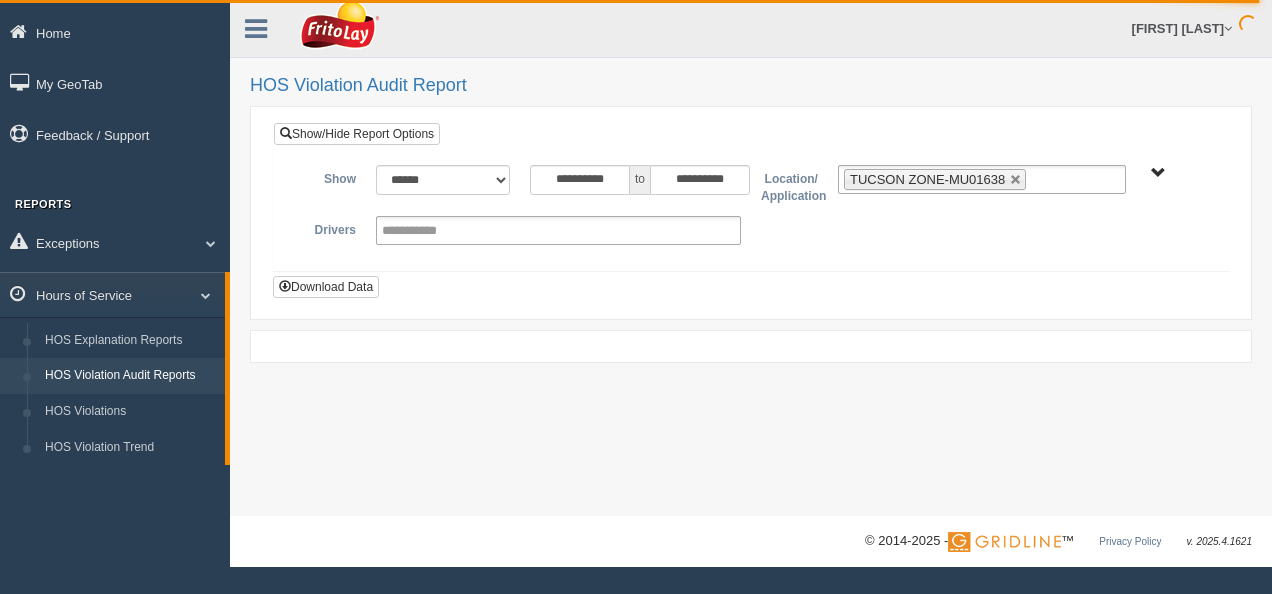 click on "**********" at bounding box center (751, 258) 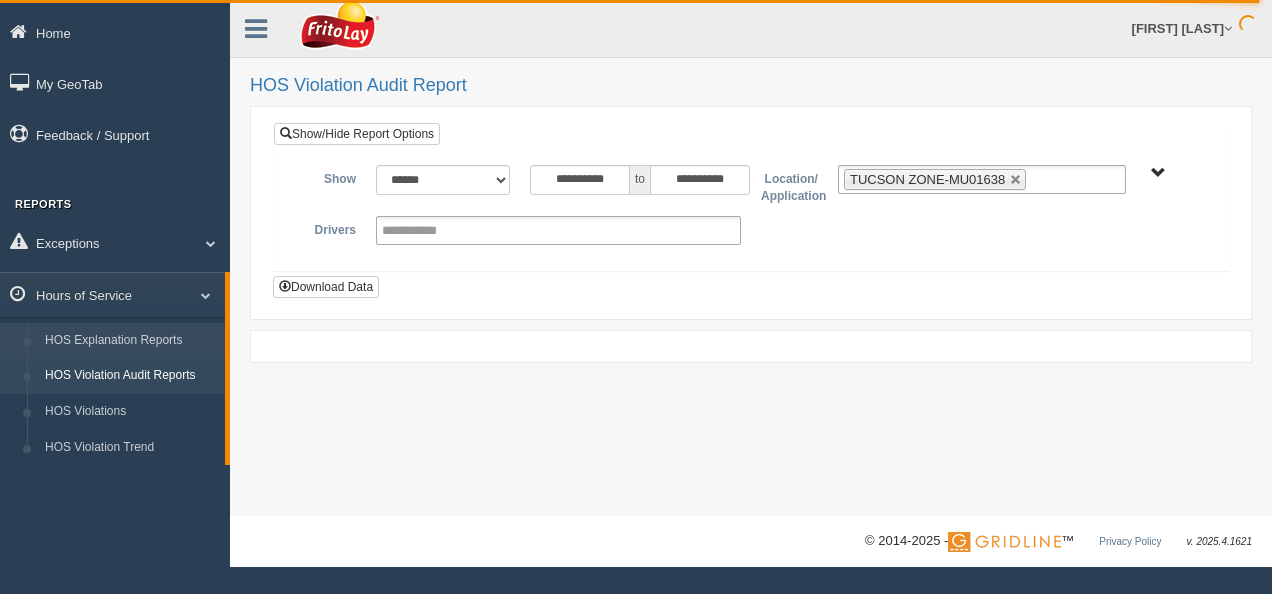 click on "HOS Explanation Reports" at bounding box center [130, 341] 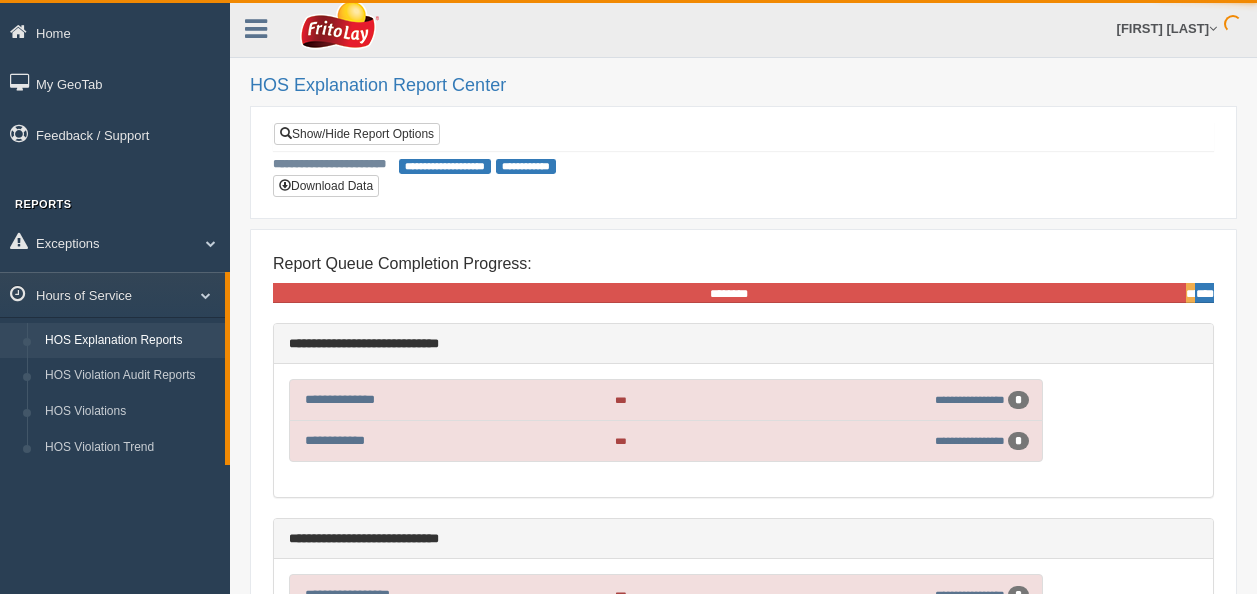 scroll, scrollTop: 0, scrollLeft: 0, axis: both 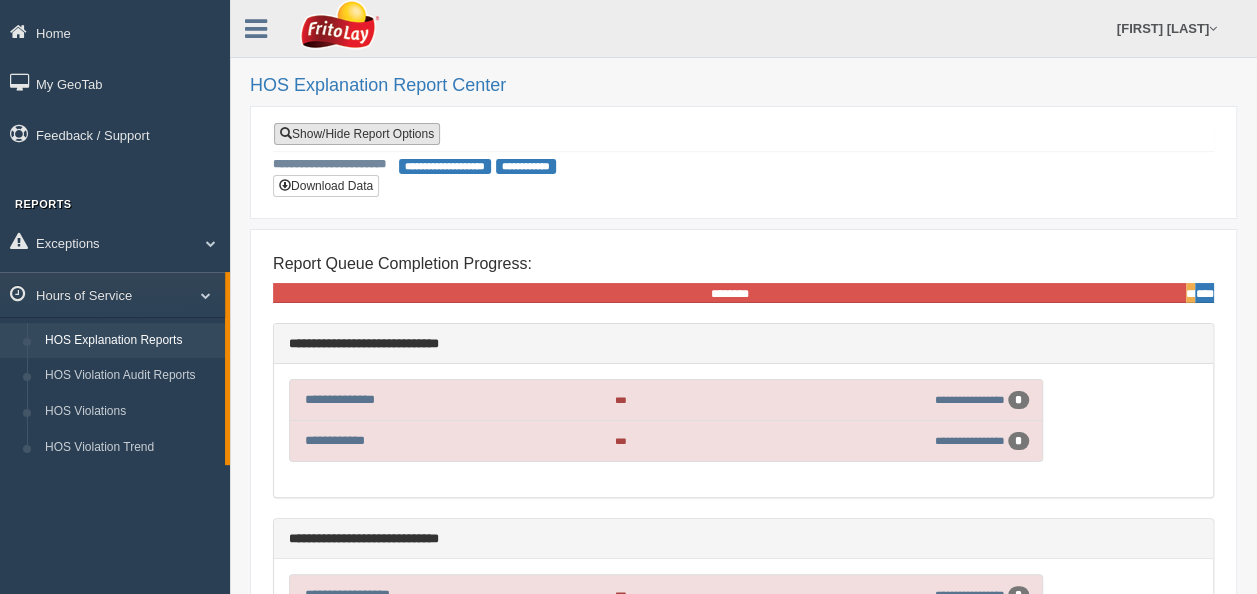 click on "Show/Hide Report Options" at bounding box center (357, 134) 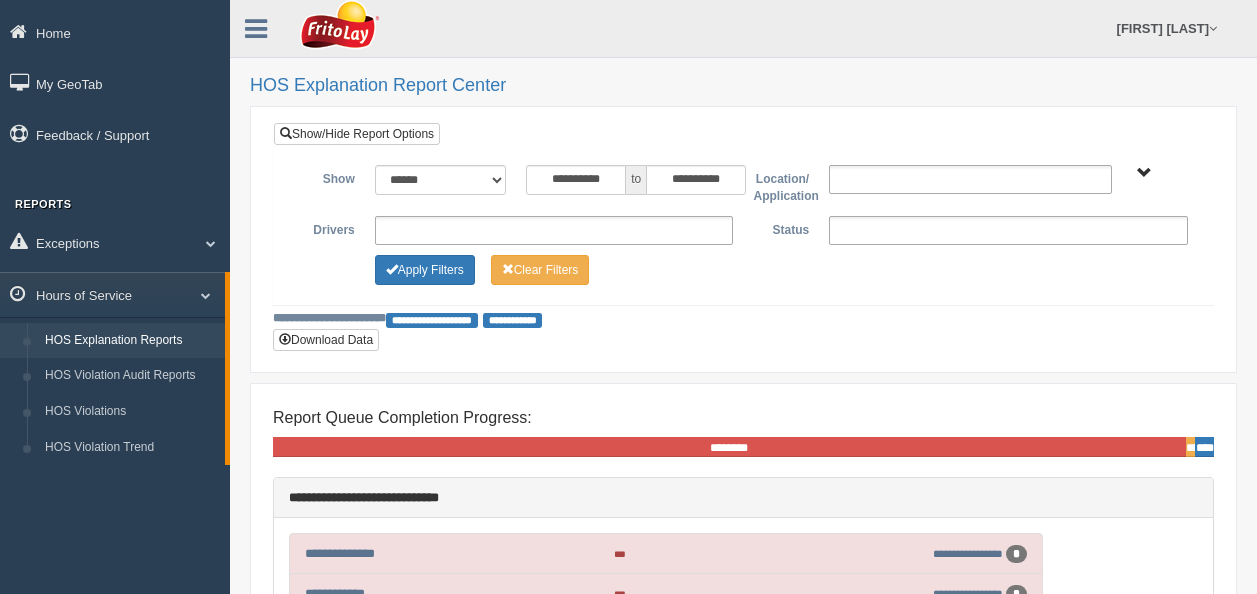 click on "**********" at bounding box center (970, 179) 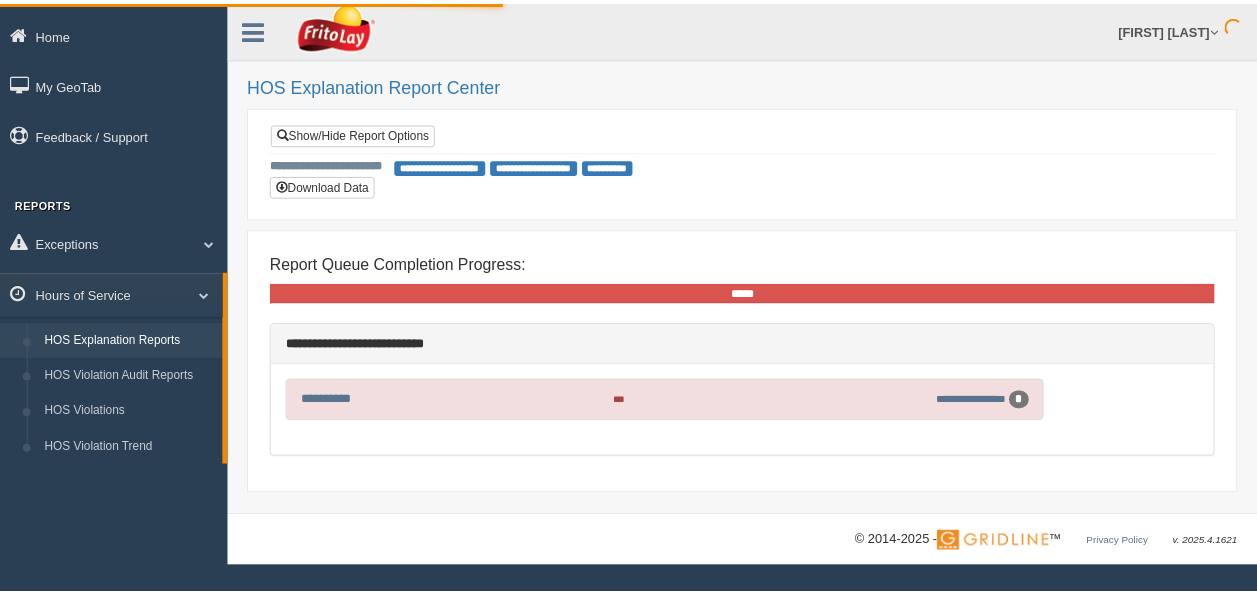 scroll, scrollTop: 0, scrollLeft: 0, axis: both 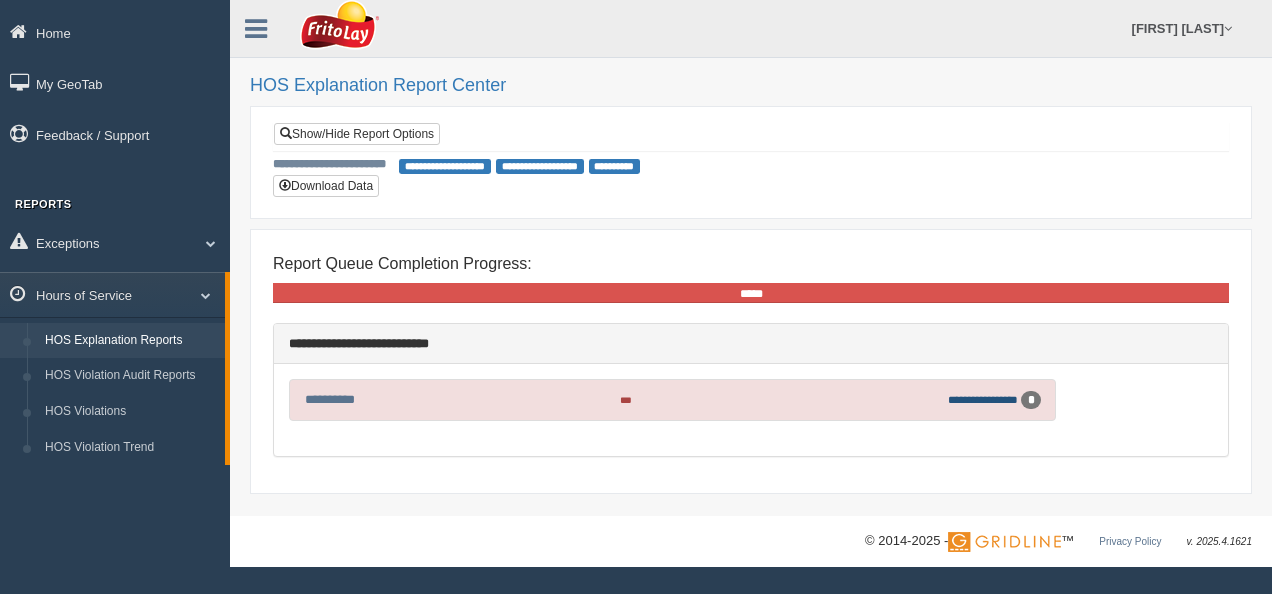 click on "**********" at bounding box center (983, 399) 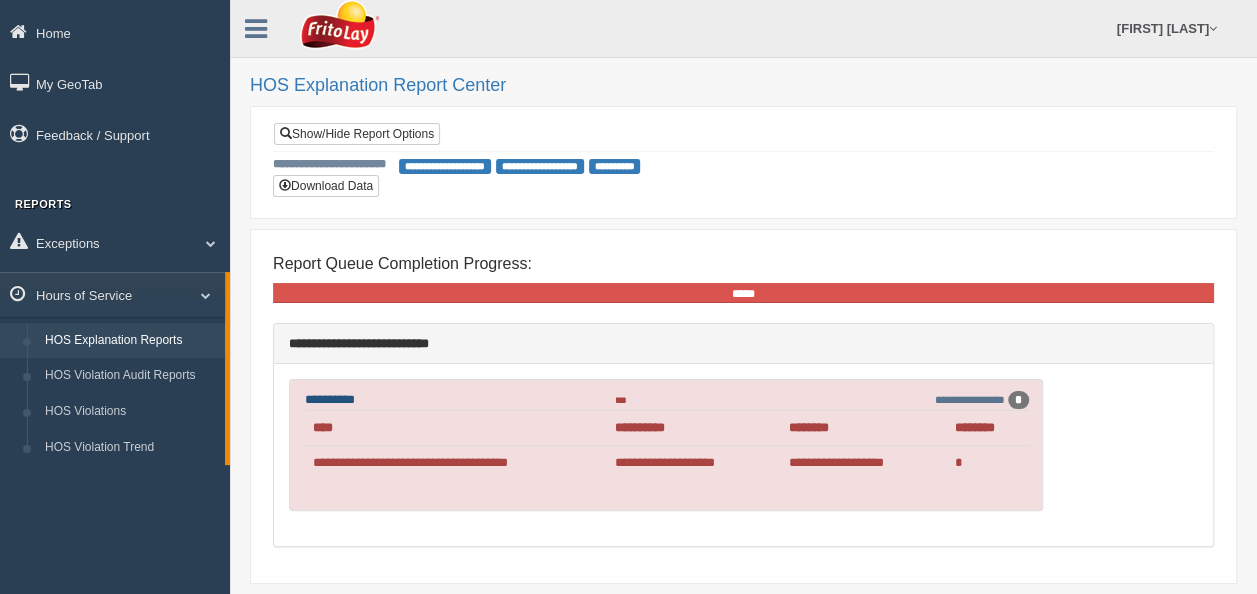 click on "**********" at bounding box center (330, 399) 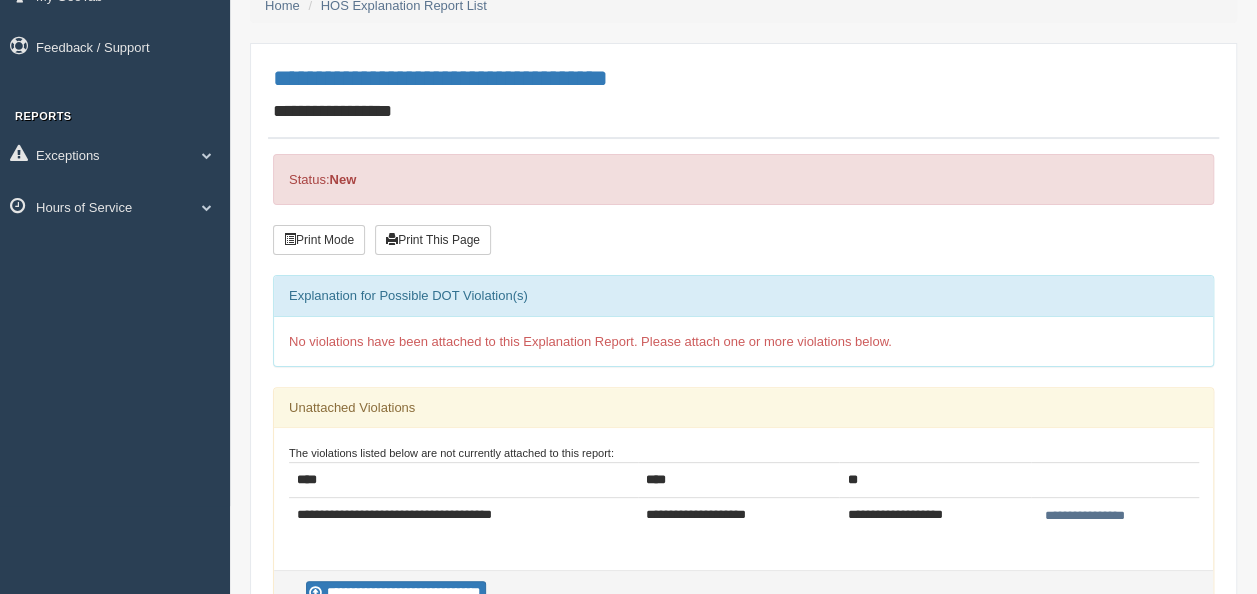 scroll, scrollTop: 200, scrollLeft: 0, axis: vertical 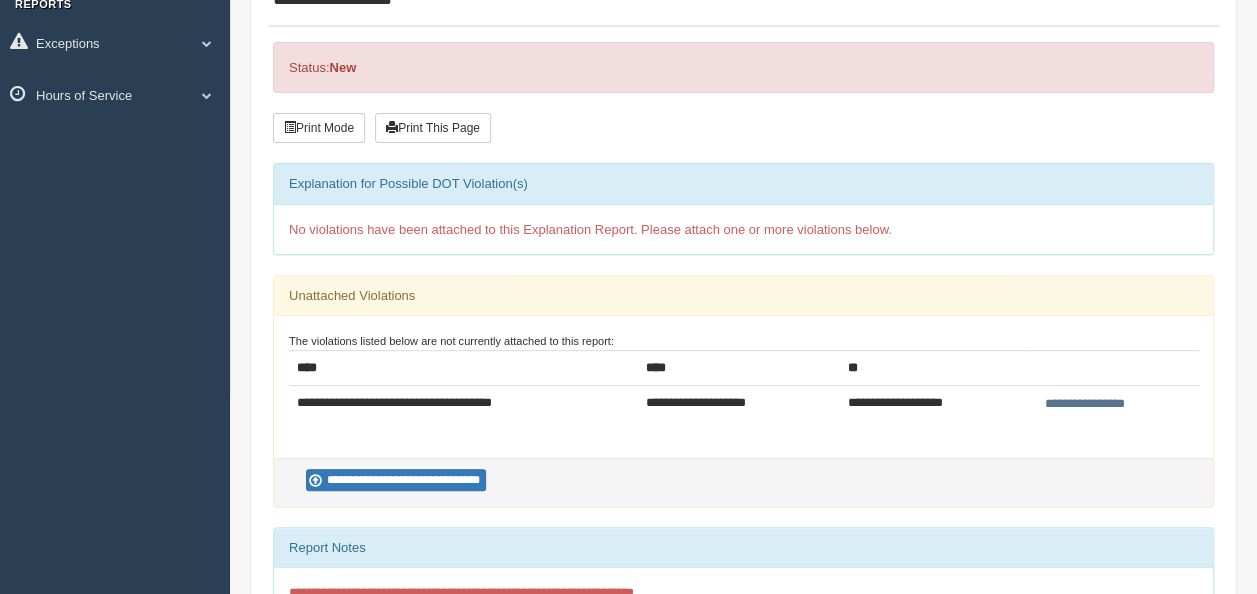 click on "**********" at bounding box center (1085, 404) 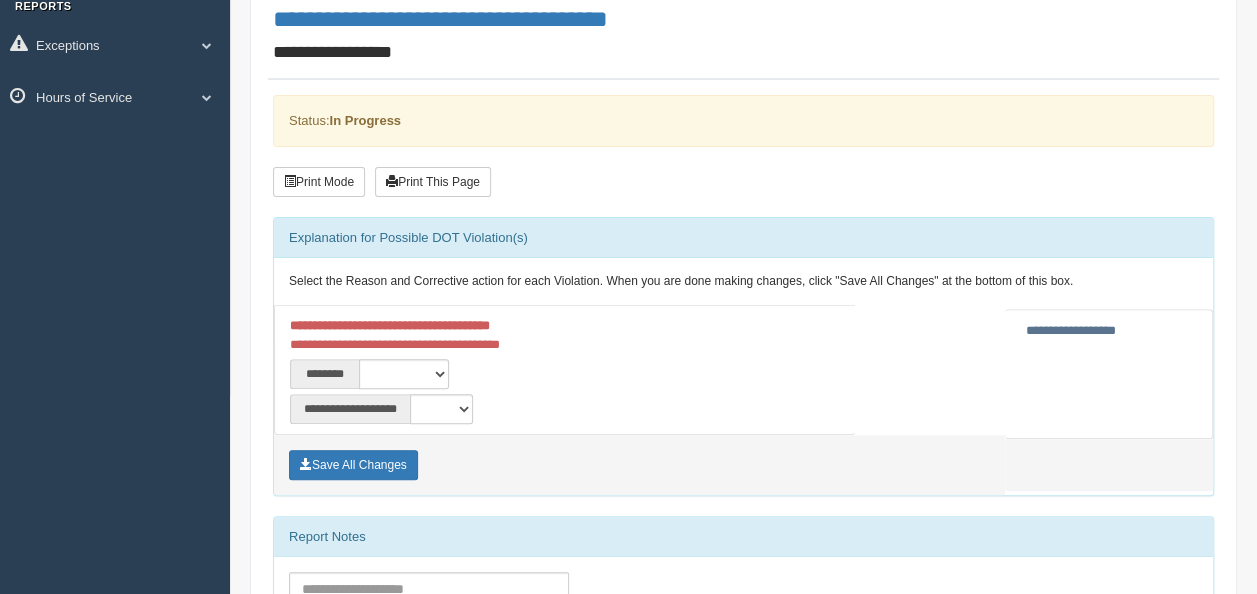 scroll, scrollTop: 200, scrollLeft: 0, axis: vertical 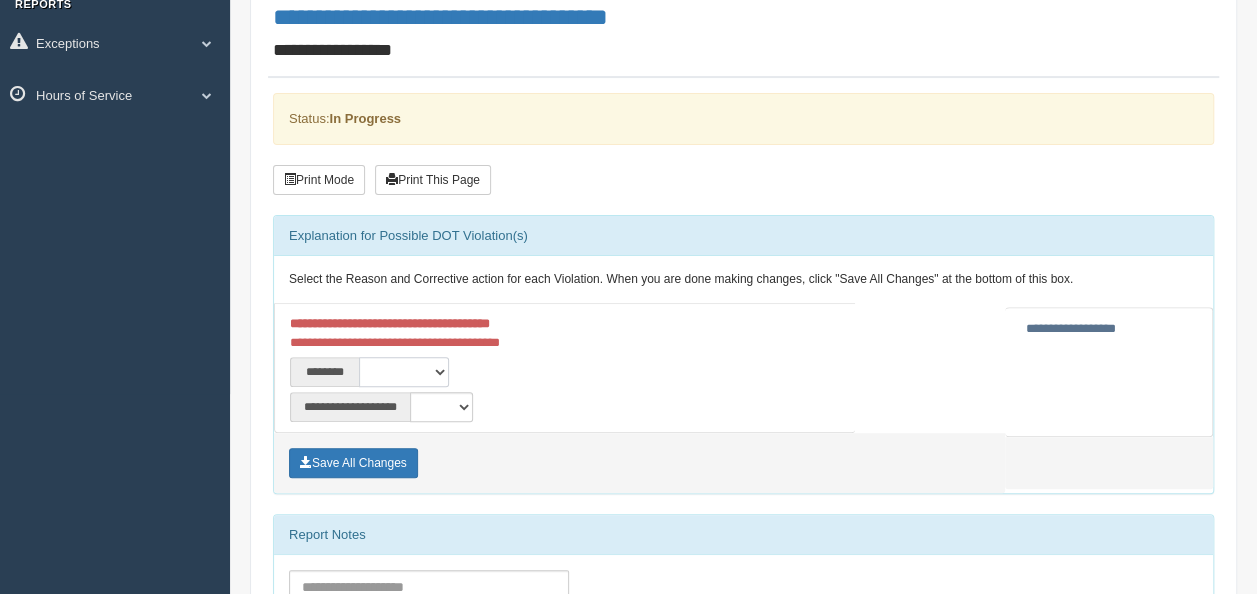click on "**********" at bounding box center (404, 372) 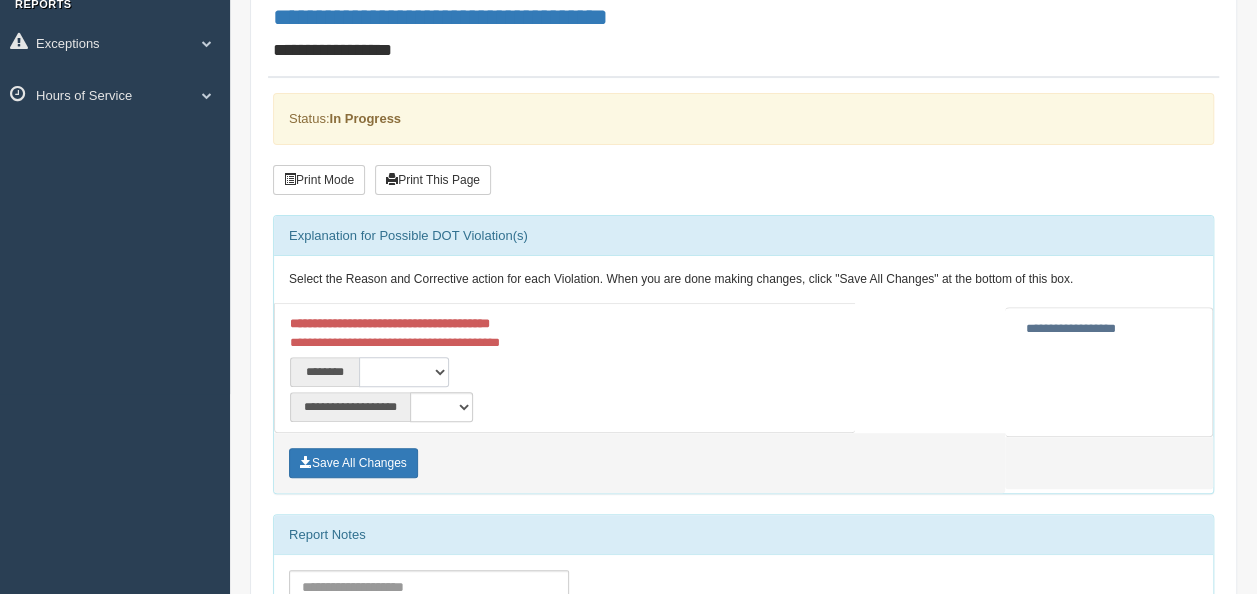 select on "****" 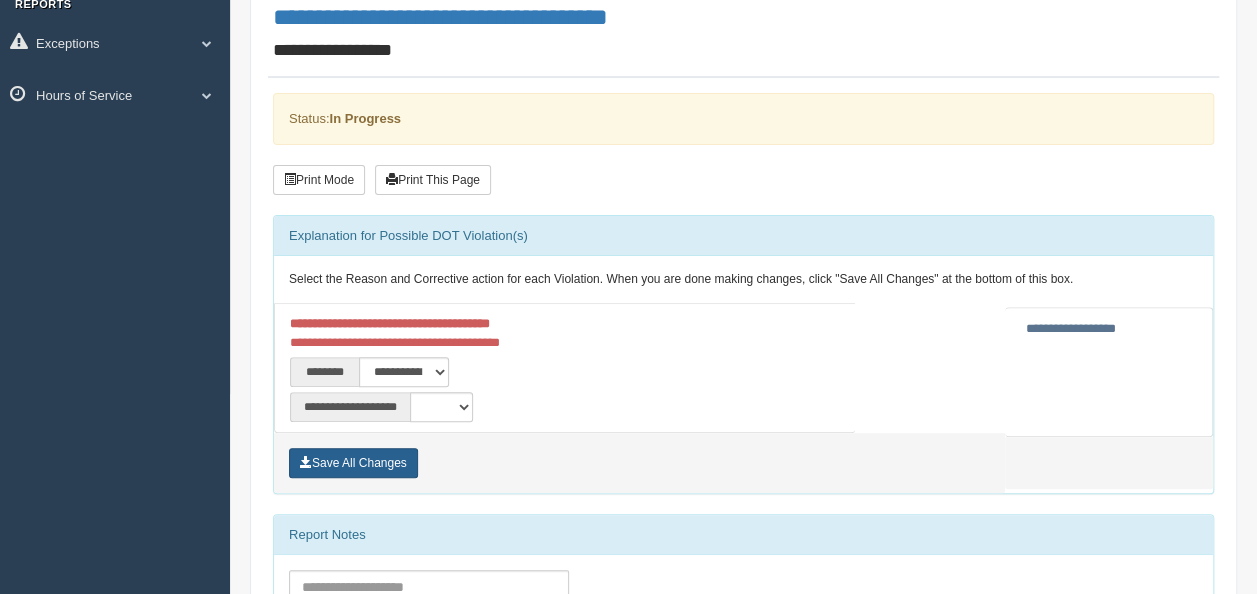 click on "Save All Changes" at bounding box center (353, 463) 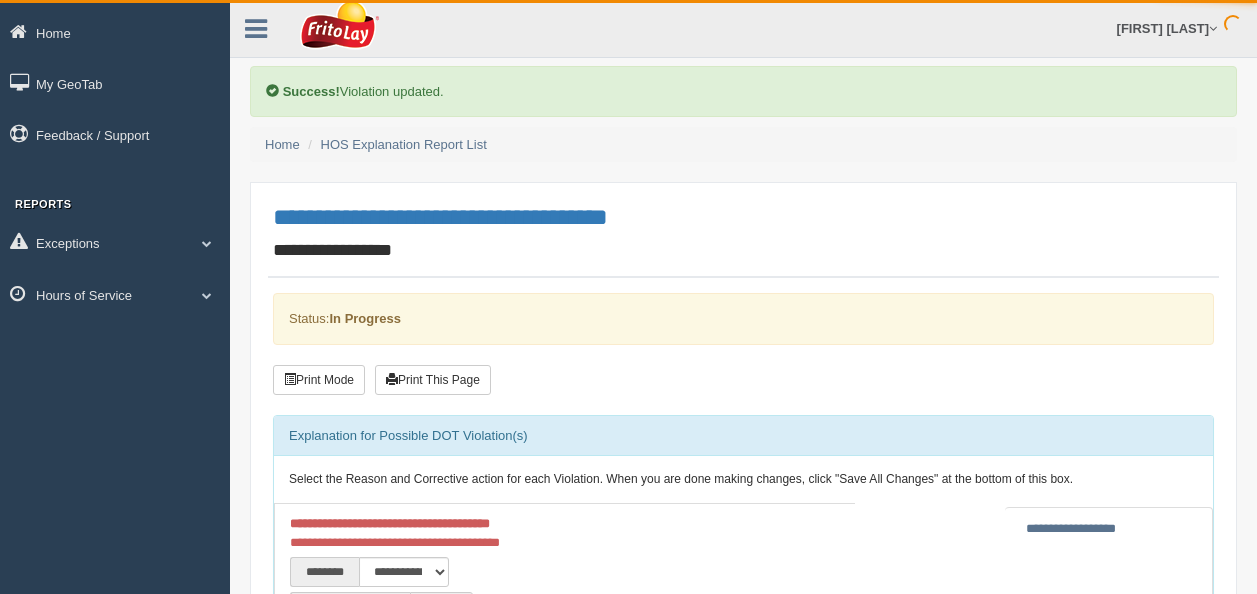 scroll, scrollTop: 0, scrollLeft: 0, axis: both 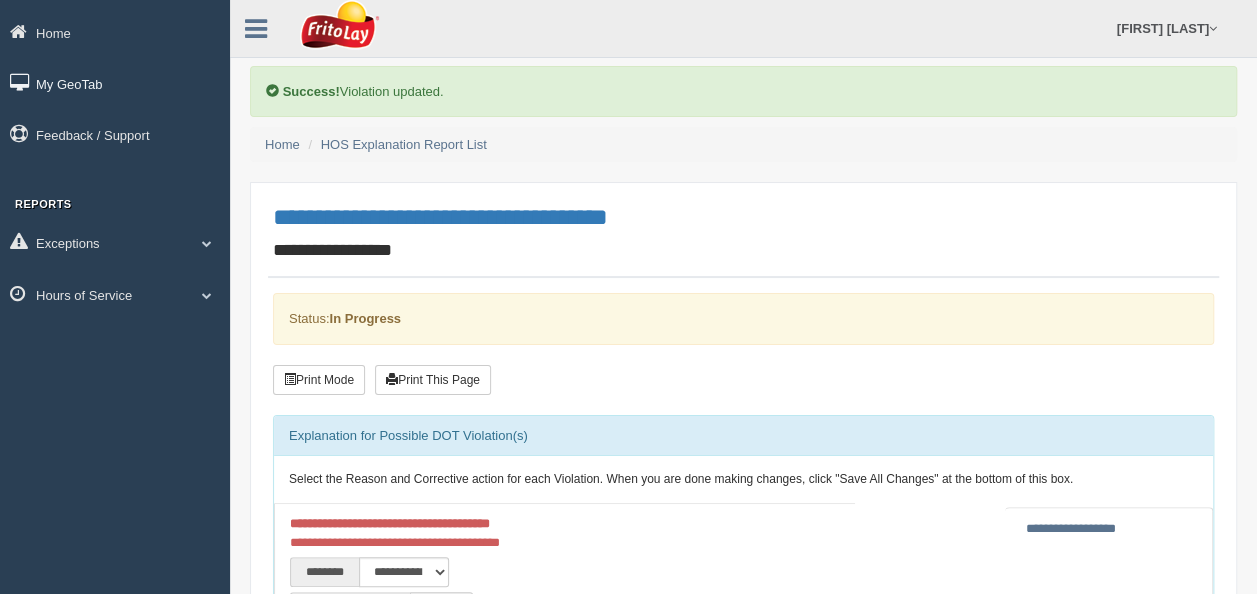 click on "My GeoTab" at bounding box center (115, 83) 